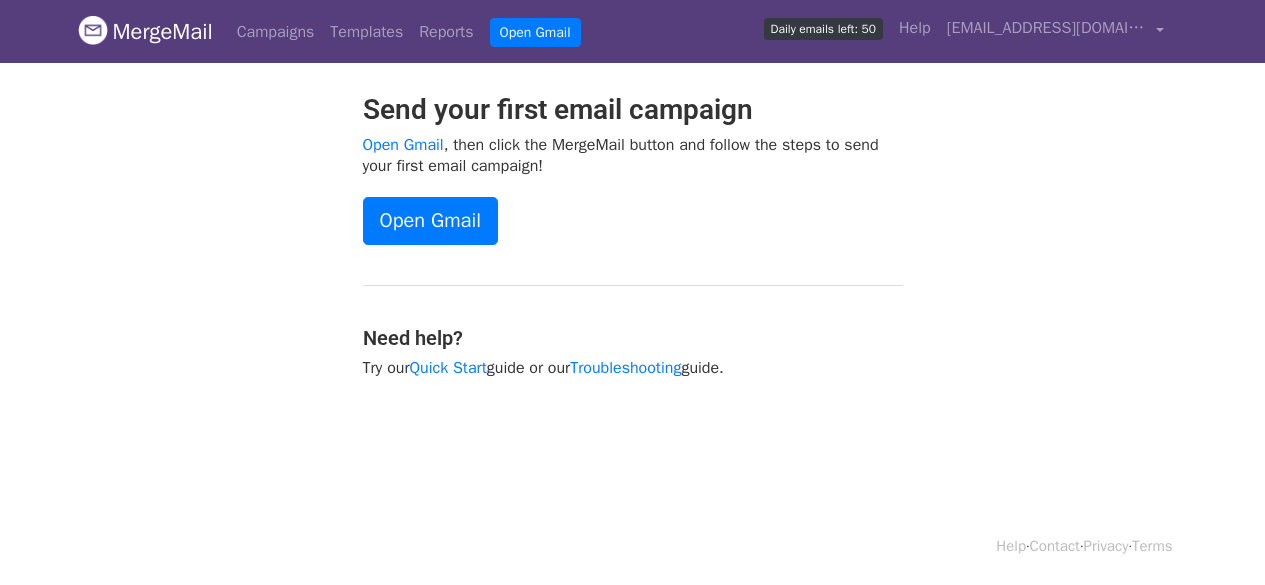 scroll, scrollTop: 0, scrollLeft: 0, axis: both 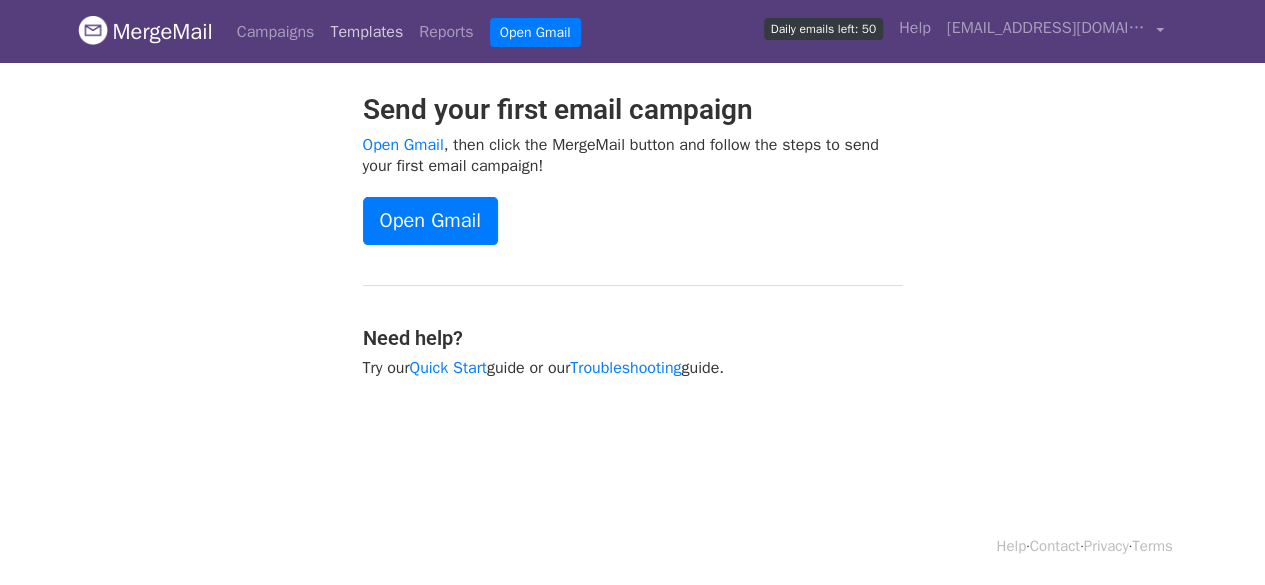 click on "Templates" at bounding box center [366, 32] 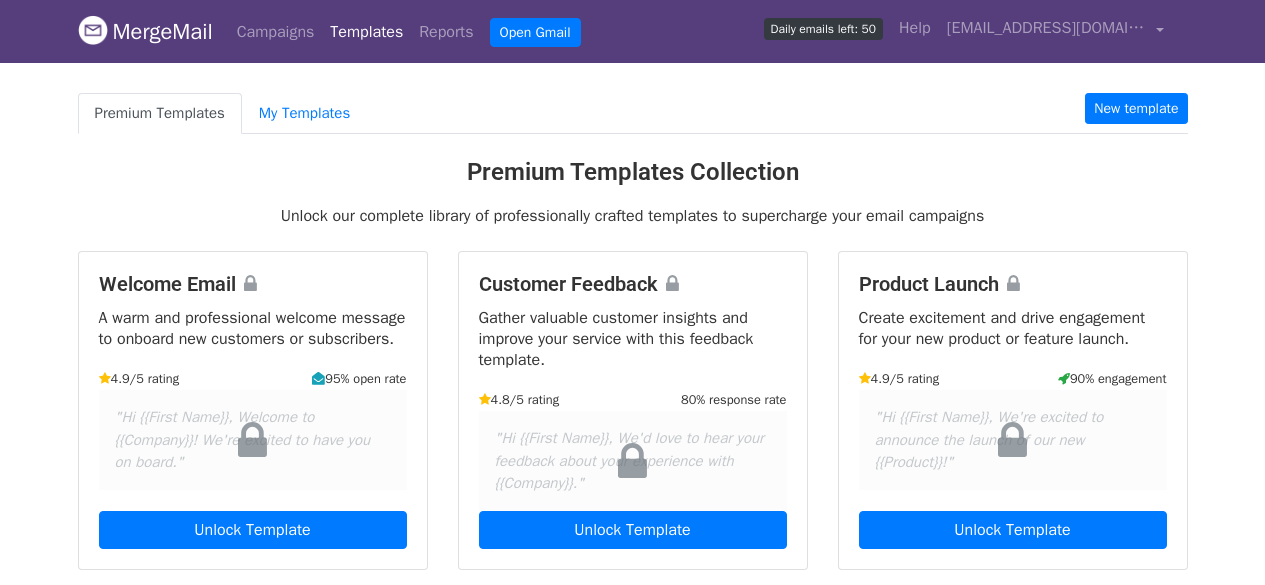 scroll, scrollTop: 0, scrollLeft: 0, axis: both 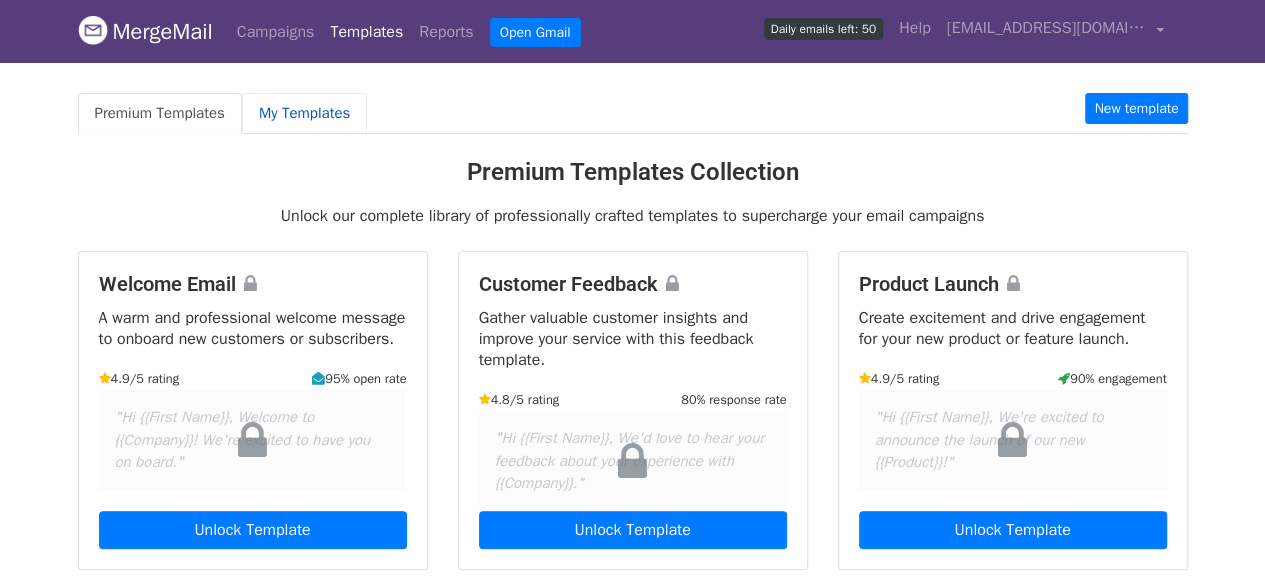 click on "My Templates" at bounding box center [304, 113] 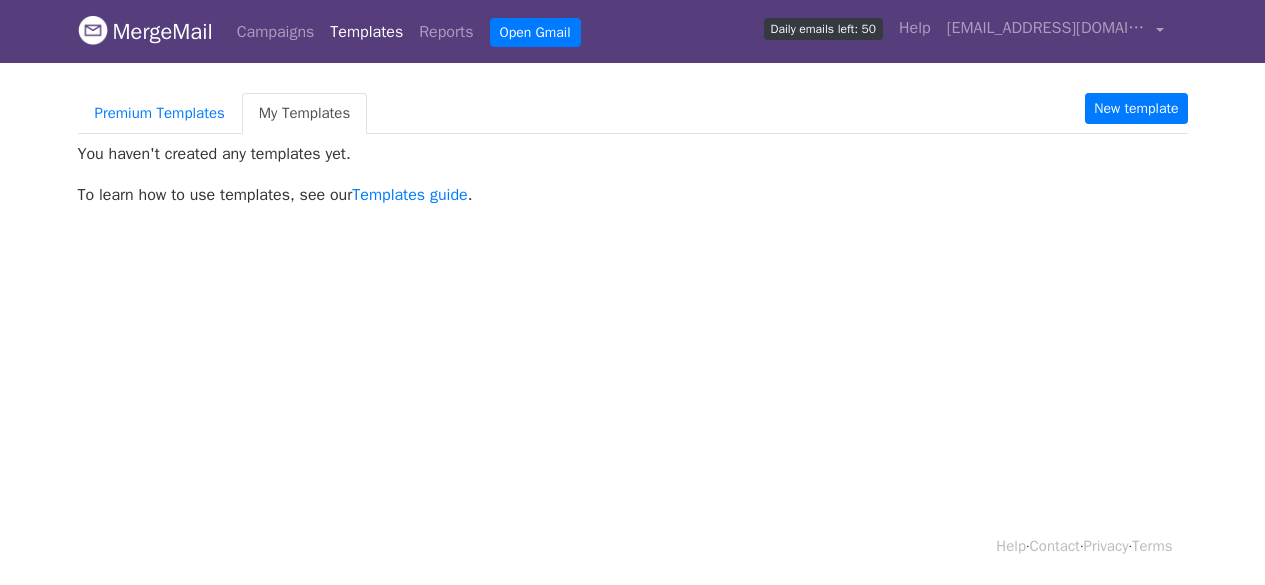 scroll, scrollTop: 0, scrollLeft: 0, axis: both 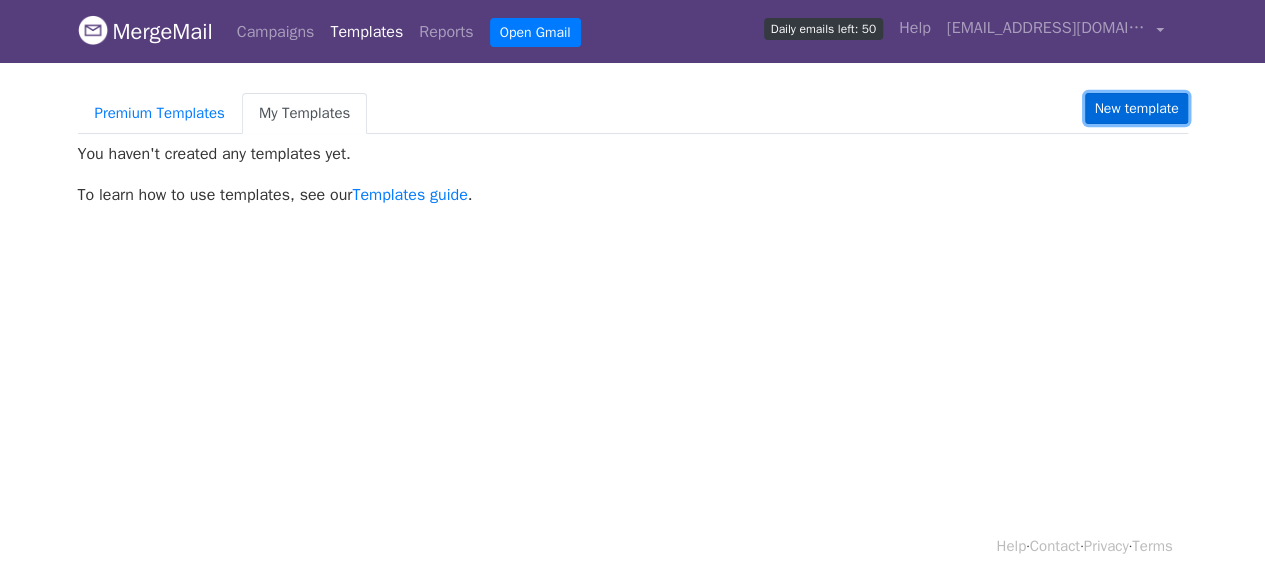 click on "New template" at bounding box center (1136, 108) 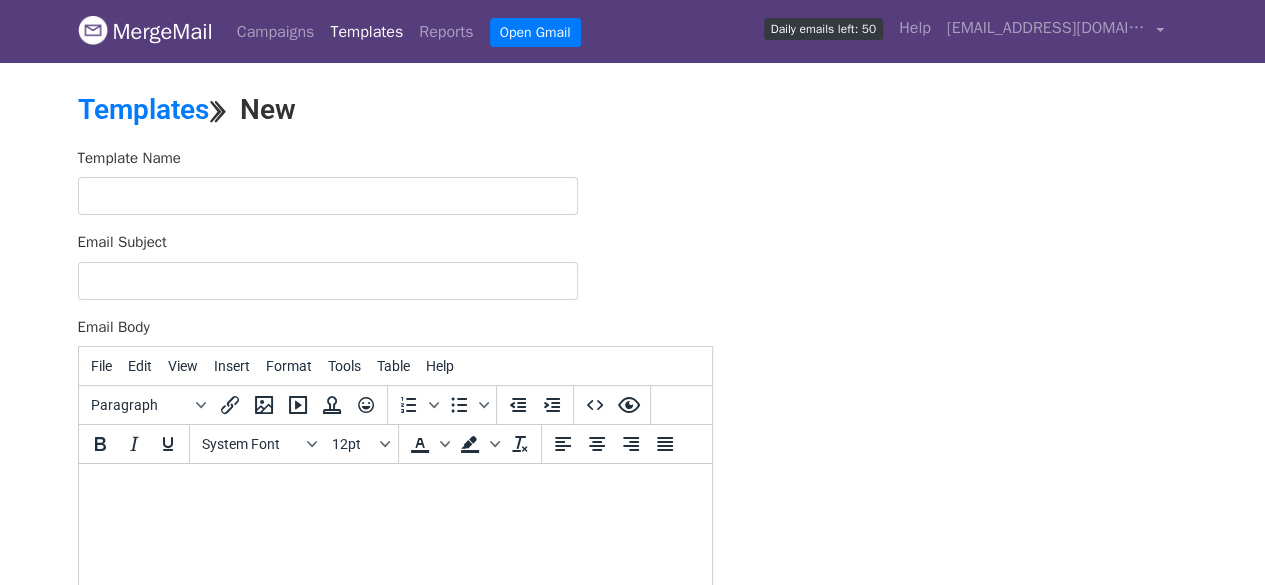 scroll, scrollTop: 0, scrollLeft: 0, axis: both 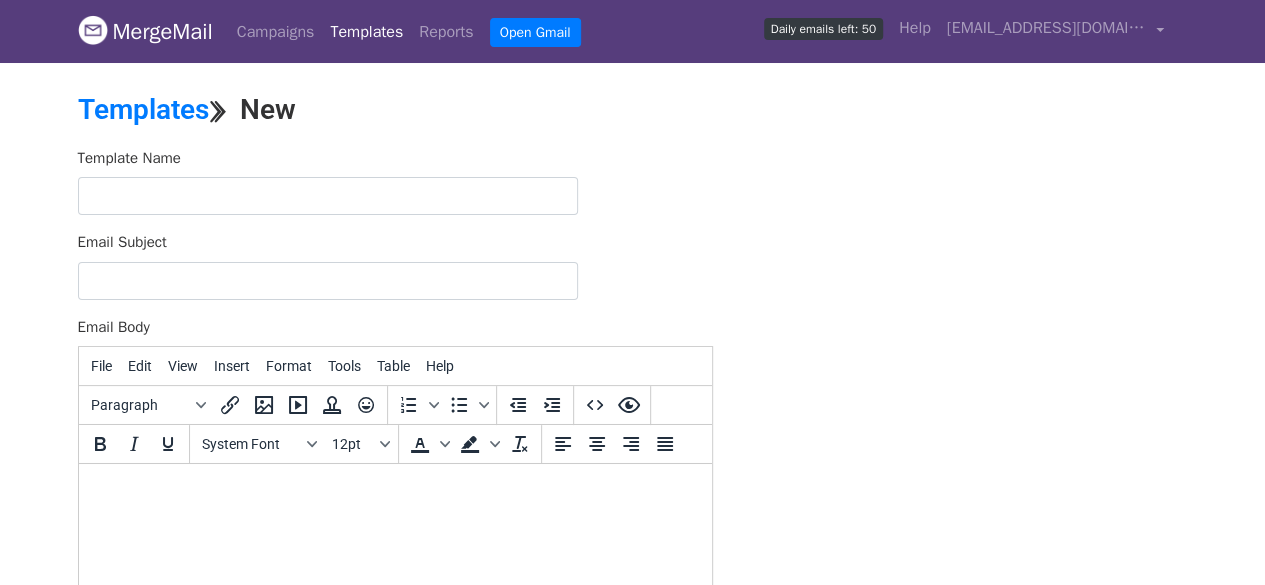 paste 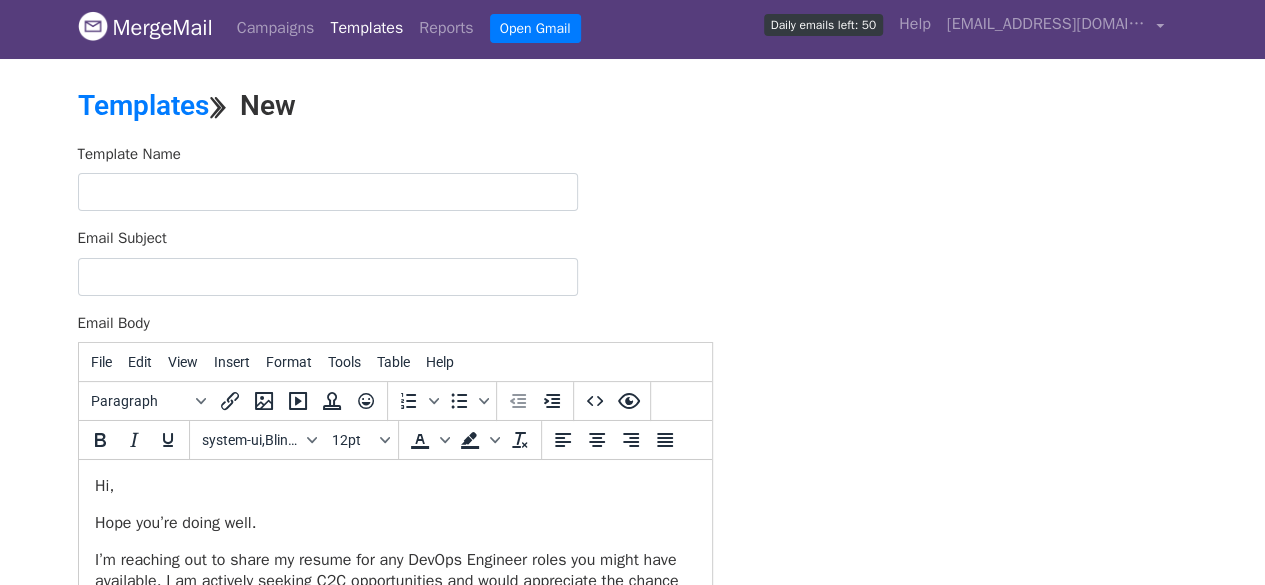 scroll, scrollTop: 0, scrollLeft: 0, axis: both 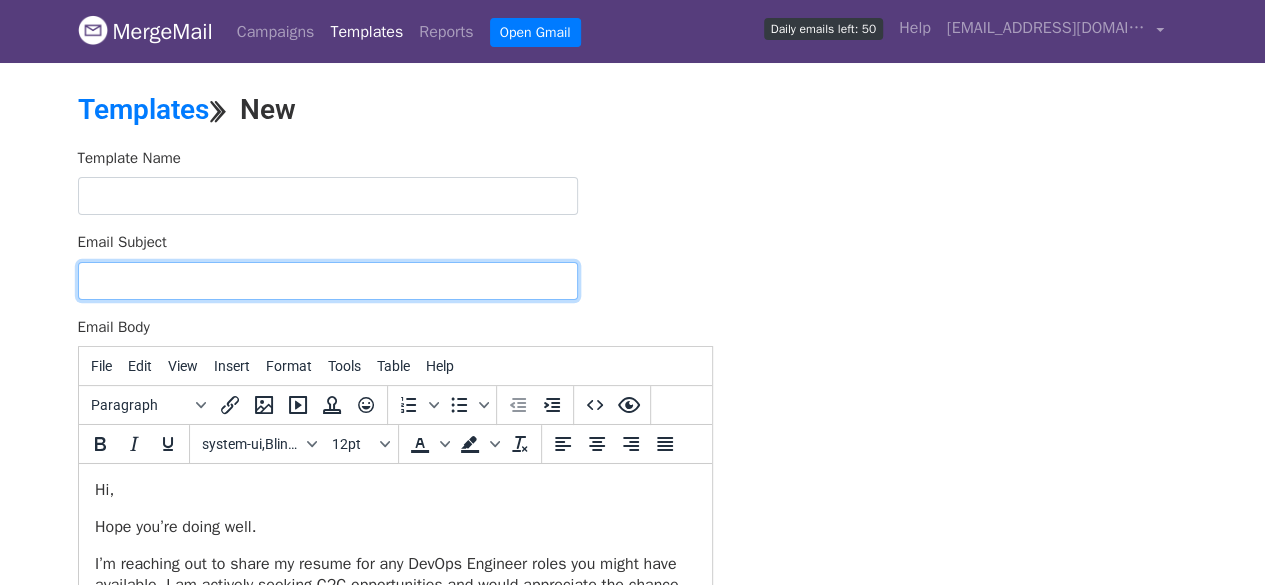 click on "Email Subject" at bounding box center (328, 281) 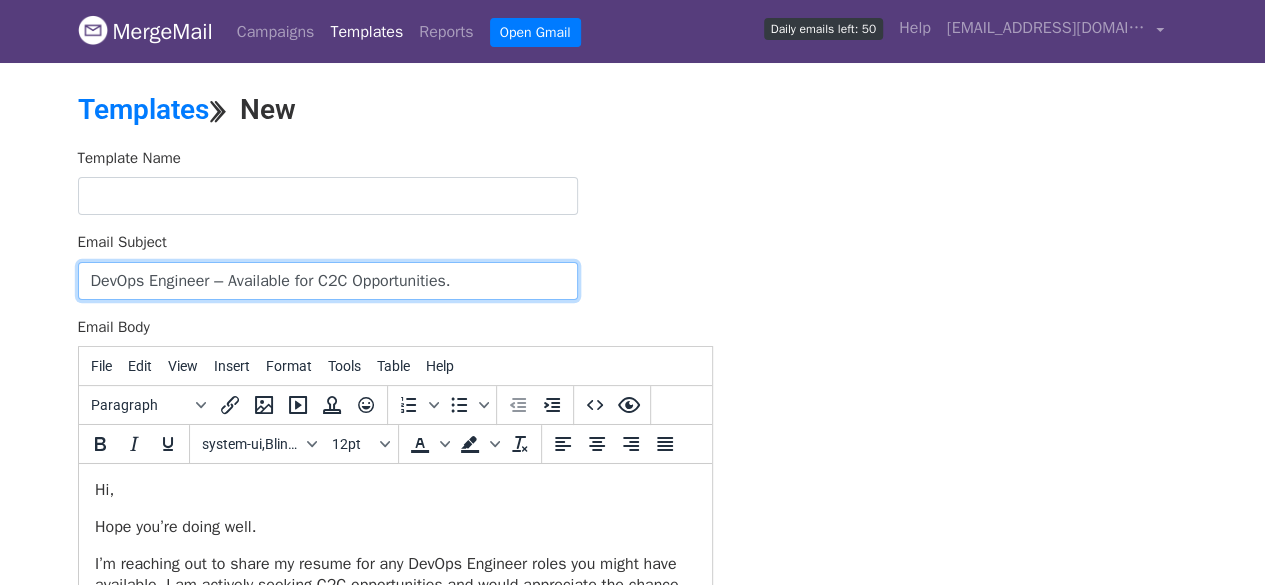 type on "DevOps Engineer – Available for C2C Opportunities." 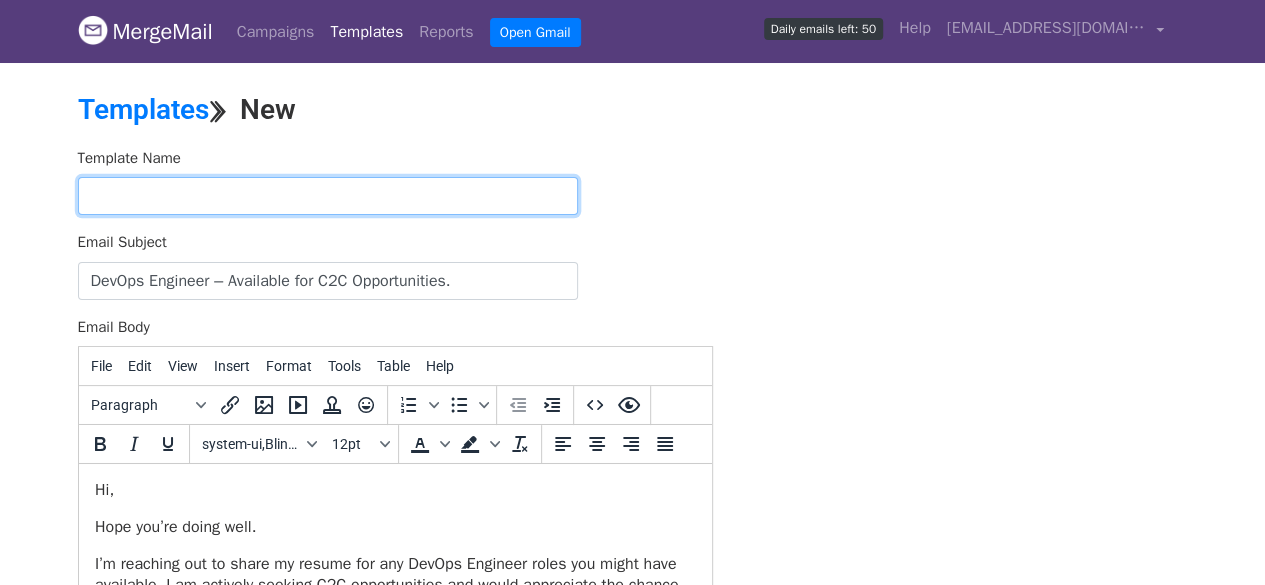 click at bounding box center (328, 196) 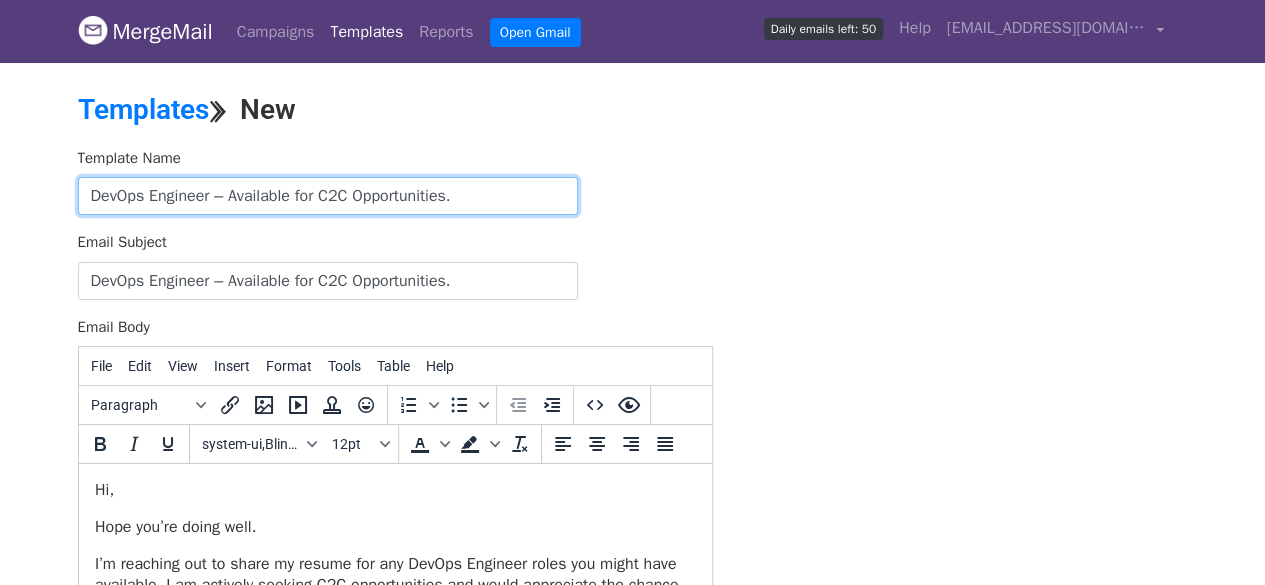 drag, startPoint x: 476, startPoint y: 188, endPoint x: 220, endPoint y: 191, distance: 256.01758 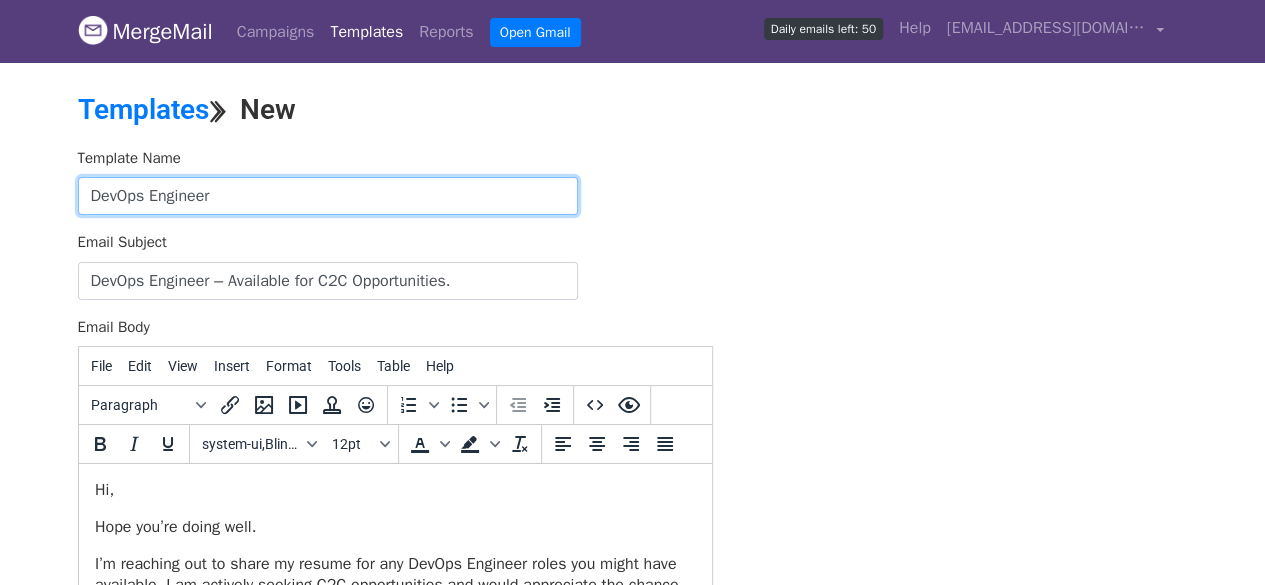 type on "DevOps Engineer" 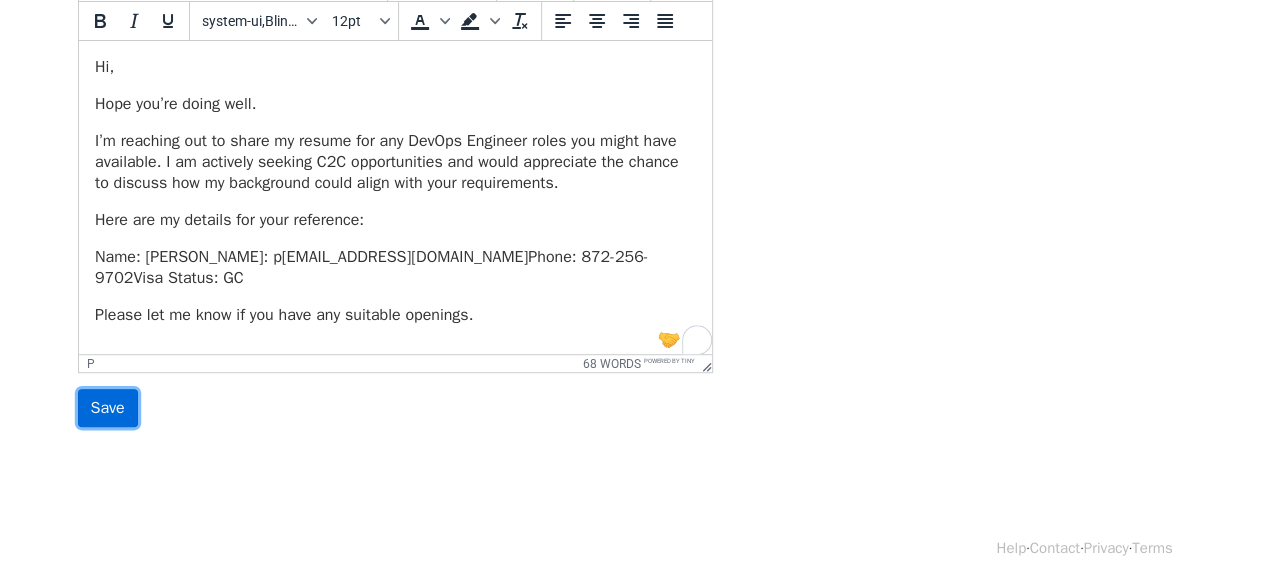 click on "Save" at bounding box center (108, 408) 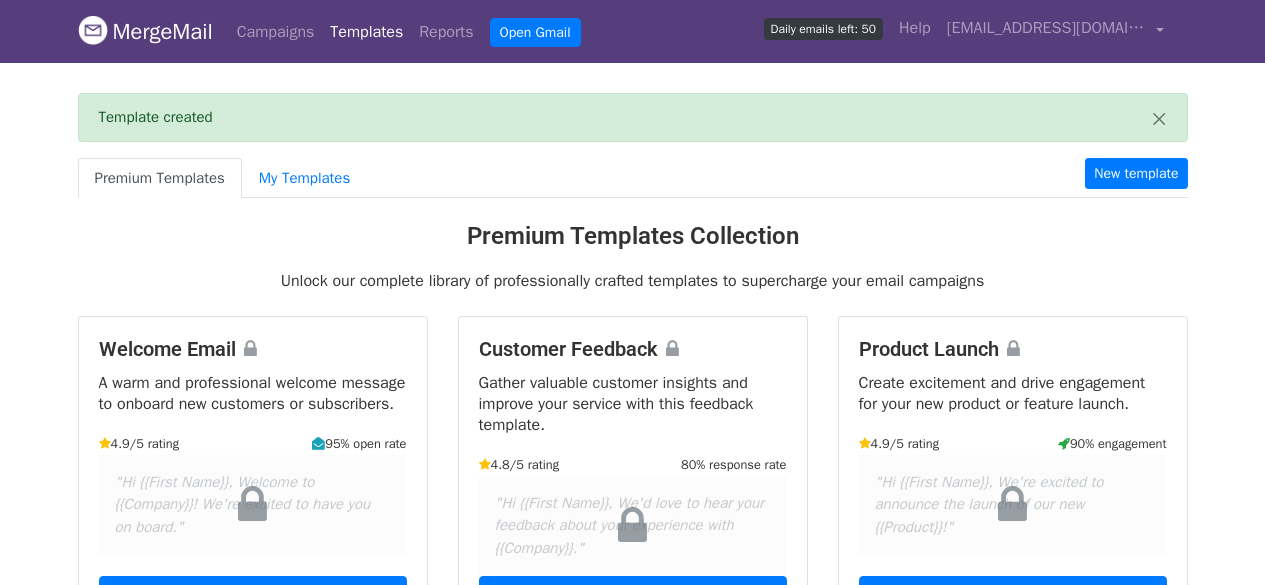 scroll, scrollTop: 0, scrollLeft: 0, axis: both 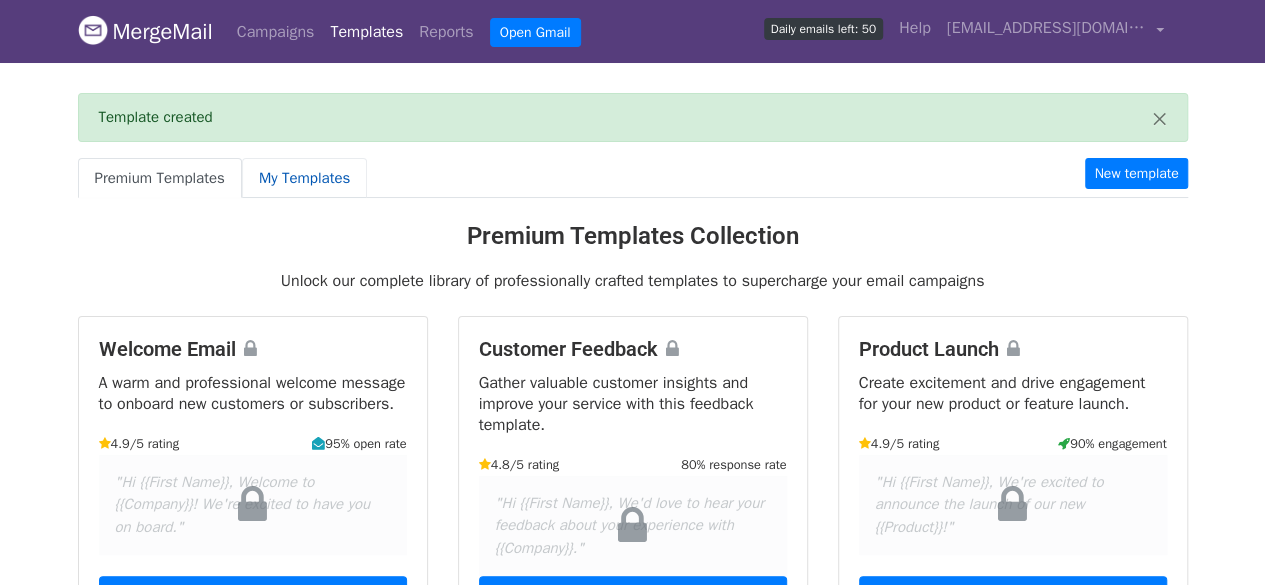 click on "My Templates" at bounding box center [304, 178] 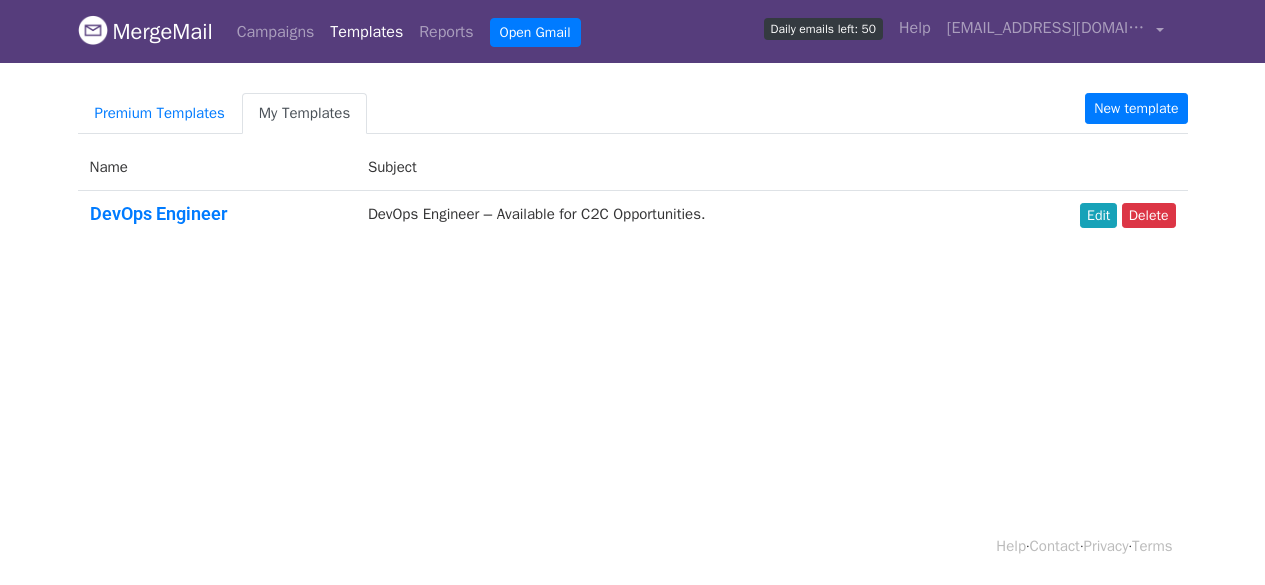 scroll, scrollTop: 0, scrollLeft: 0, axis: both 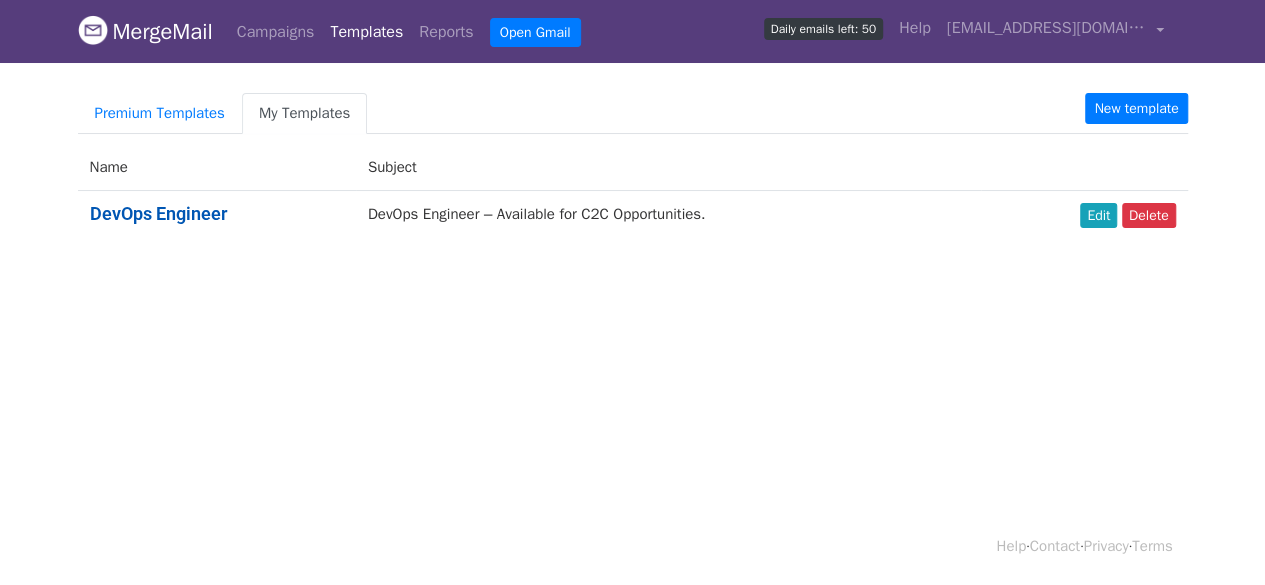 click on "DevOps Engineer" at bounding box center [158, 213] 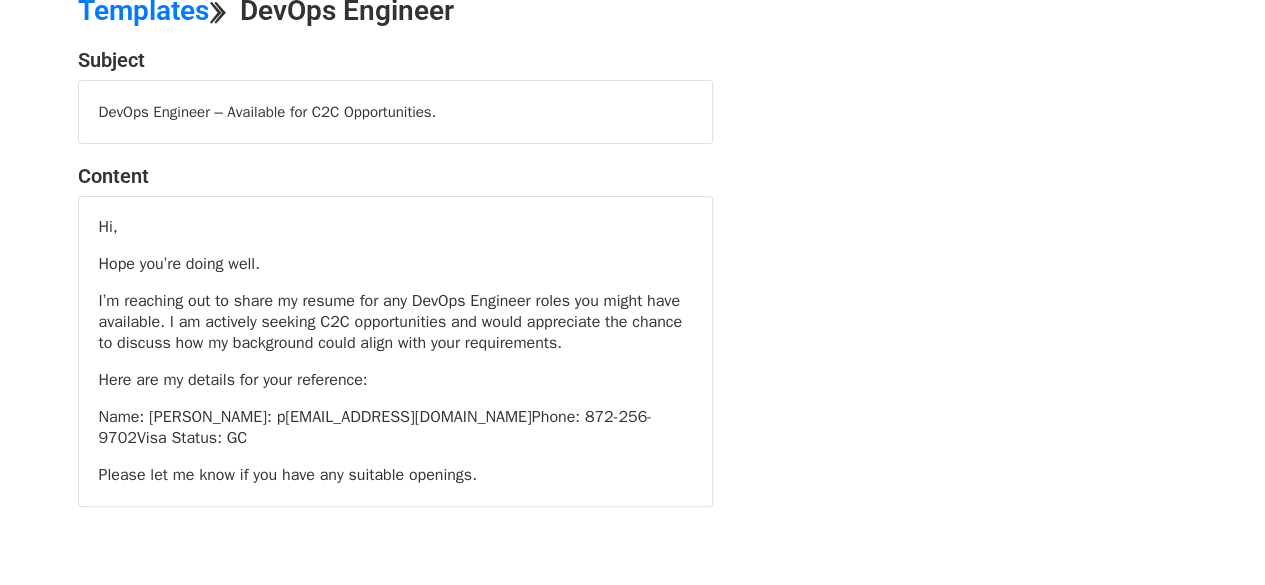 scroll, scrollTop: 0, scrollLeft: 0, axis: both 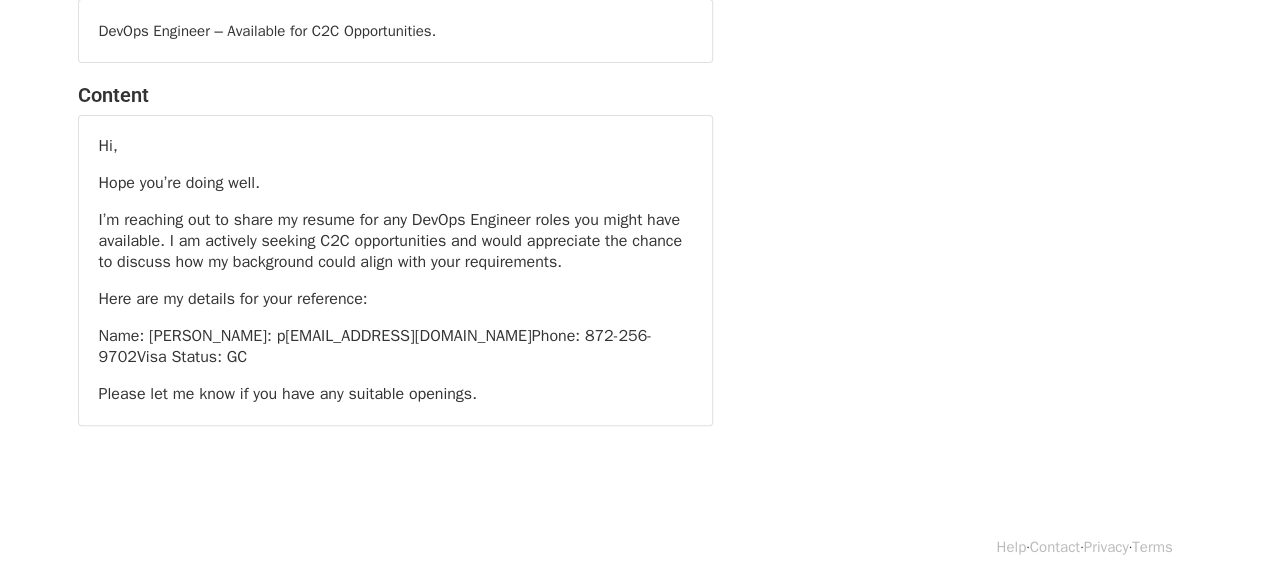 click on "Name: Dinny Sriram Charan PasupuletiEmail: p dinnysriramcharan@gmail.com Phone: 872-256-9702Visa Status: GC" at bounding box center (395, 347) 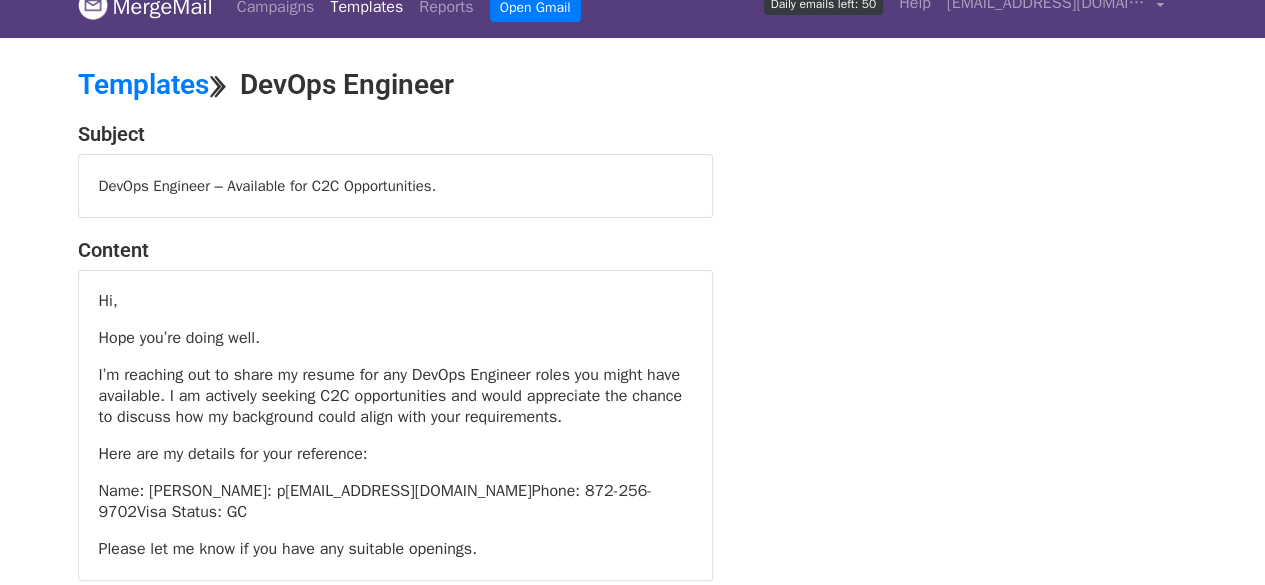 scroll, scrollTop: 22, scrollLeft: 0, axis: vertical 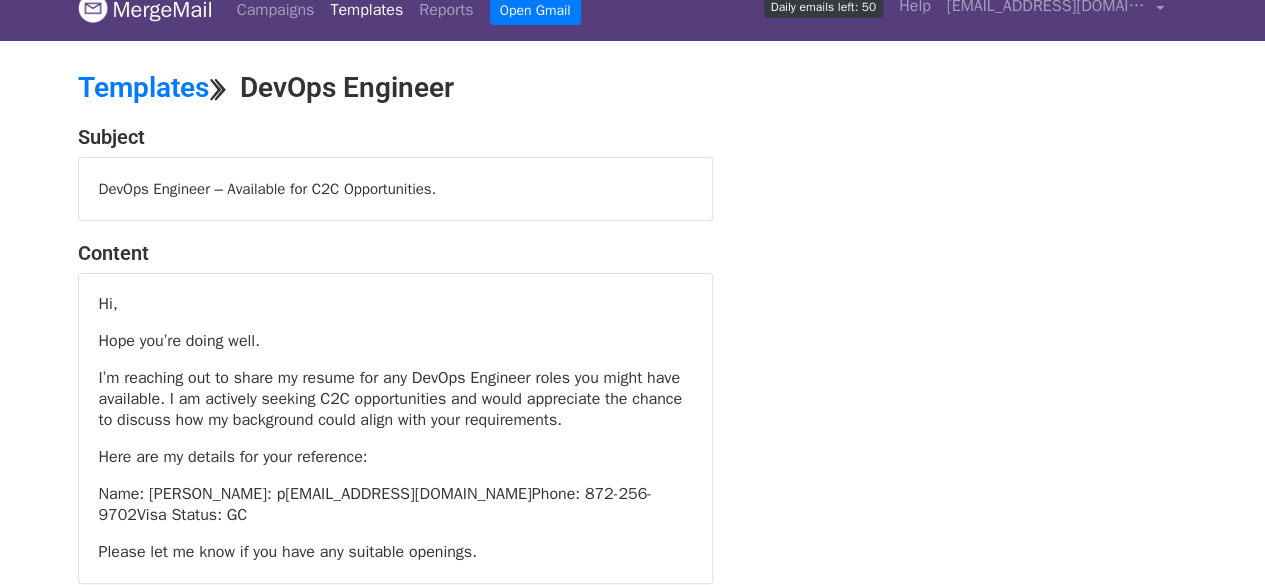 click on "I’m reaching out to share my resume for any DevOps Engineer roles you might have available. I am actively seeking C2C opportunities and would appreciate the chance to discuss how my background could align with your requirements." at bounding box center [395, 399] 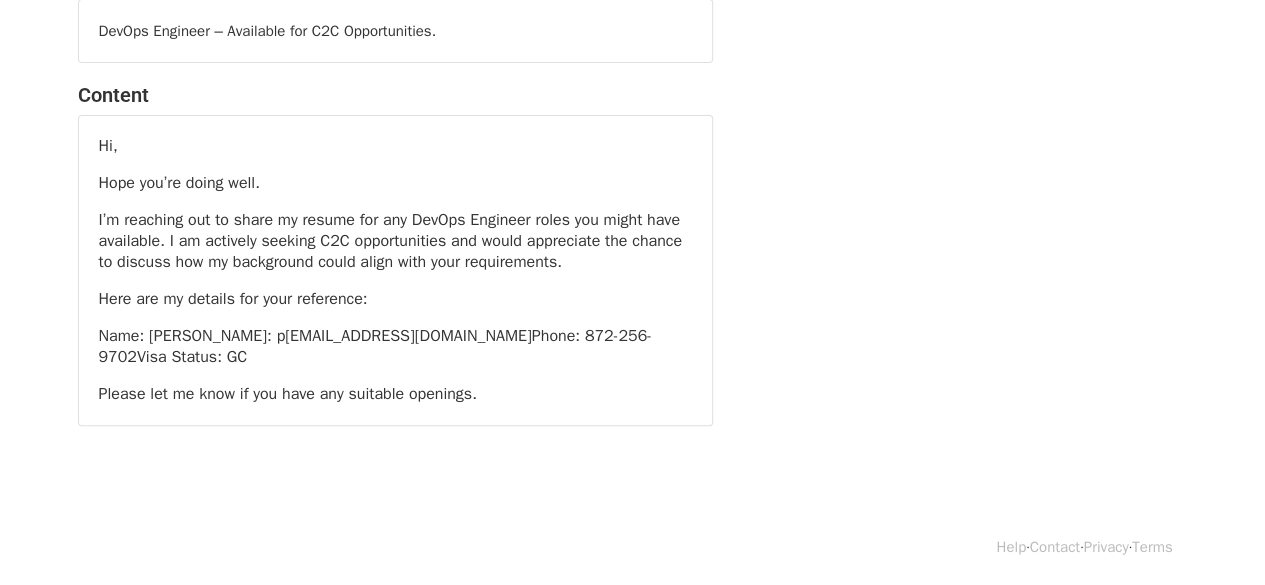 scroll, scrollTop: 0, scrollLeft: 0, axis: both 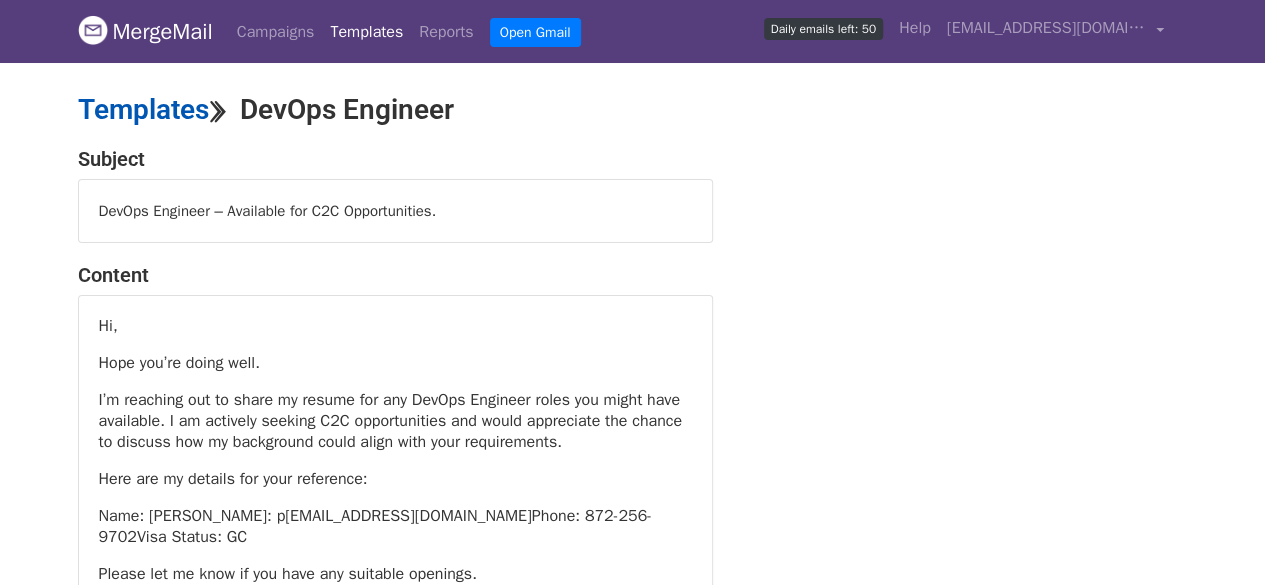 click on "Templates" at bounding box center (143, 109) 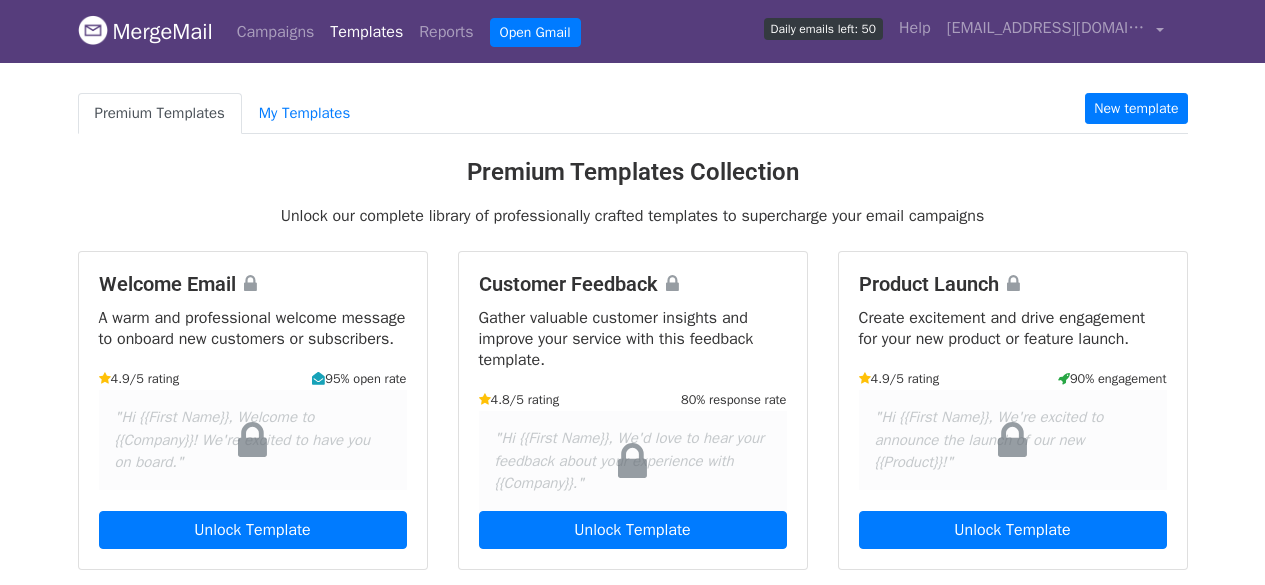 scroll, scrollTop: 0, scrollLeft: 0, axis: both 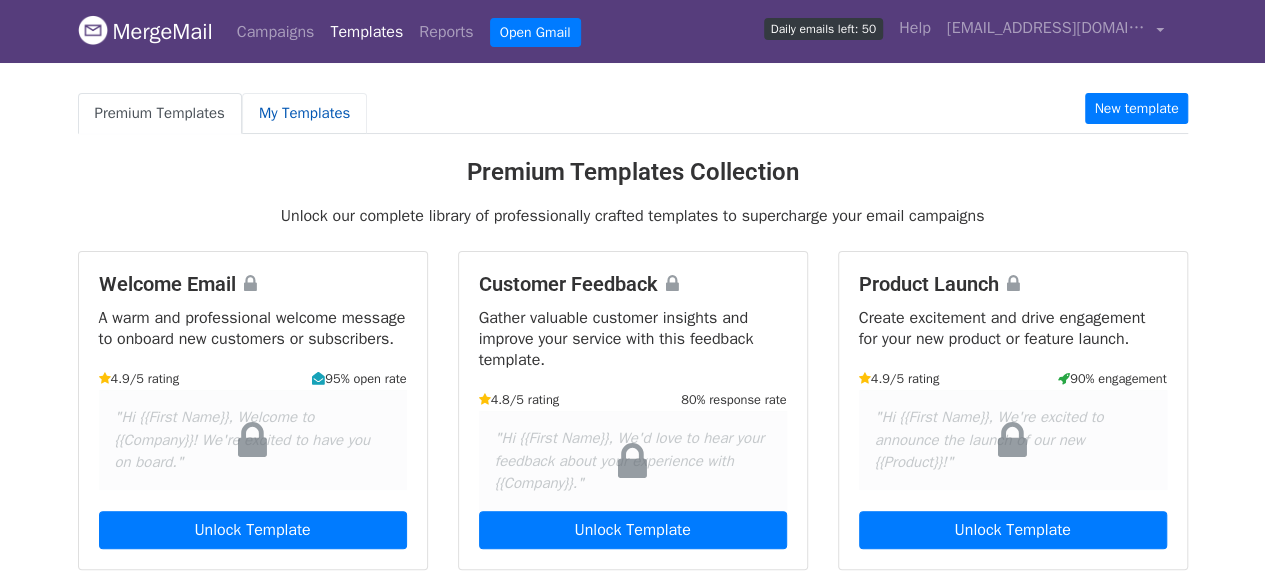 click on "My Templates" at bounding box center (304, 113) 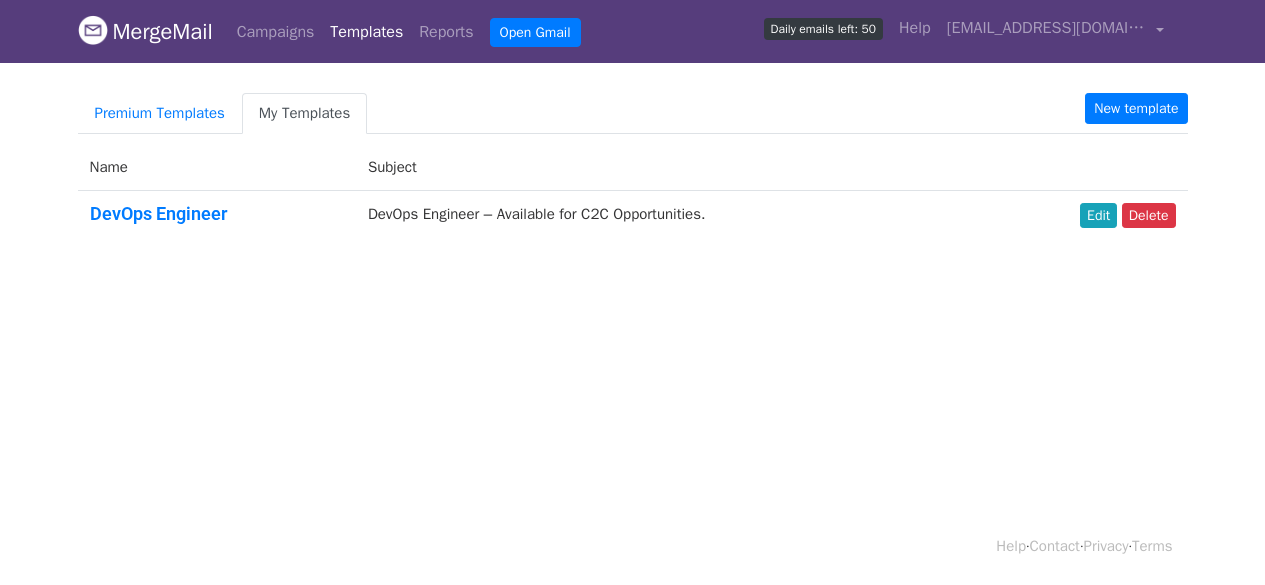 scroll, scrollTop: 0, scrollLeft: 0, axis: both 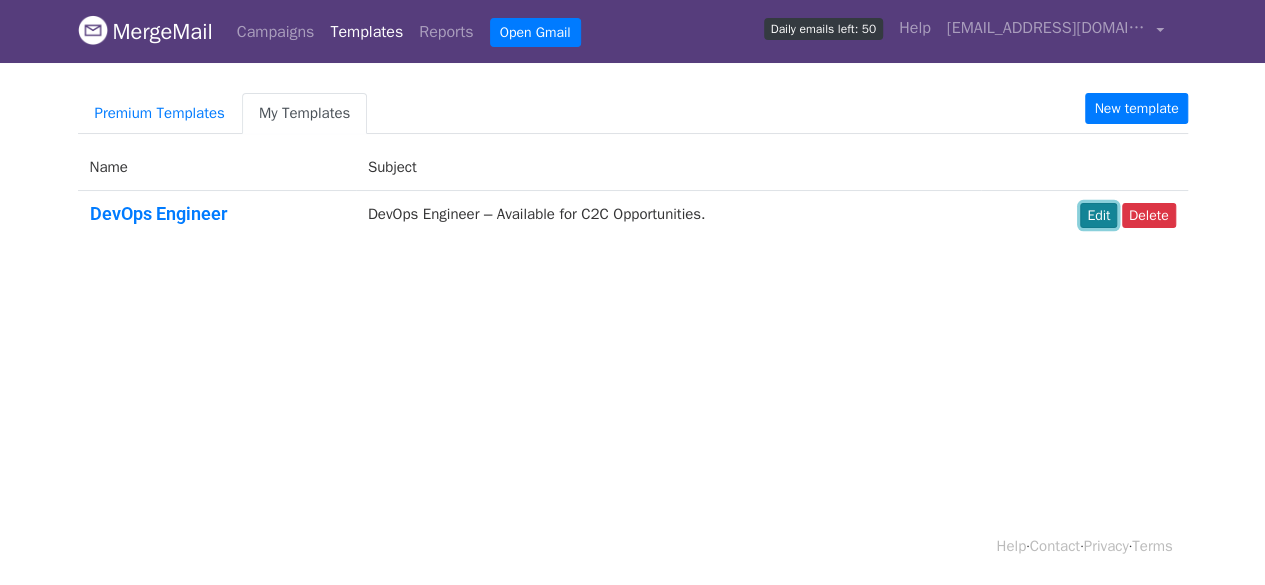 click on "Edit" at bounding box center [1098, 215] 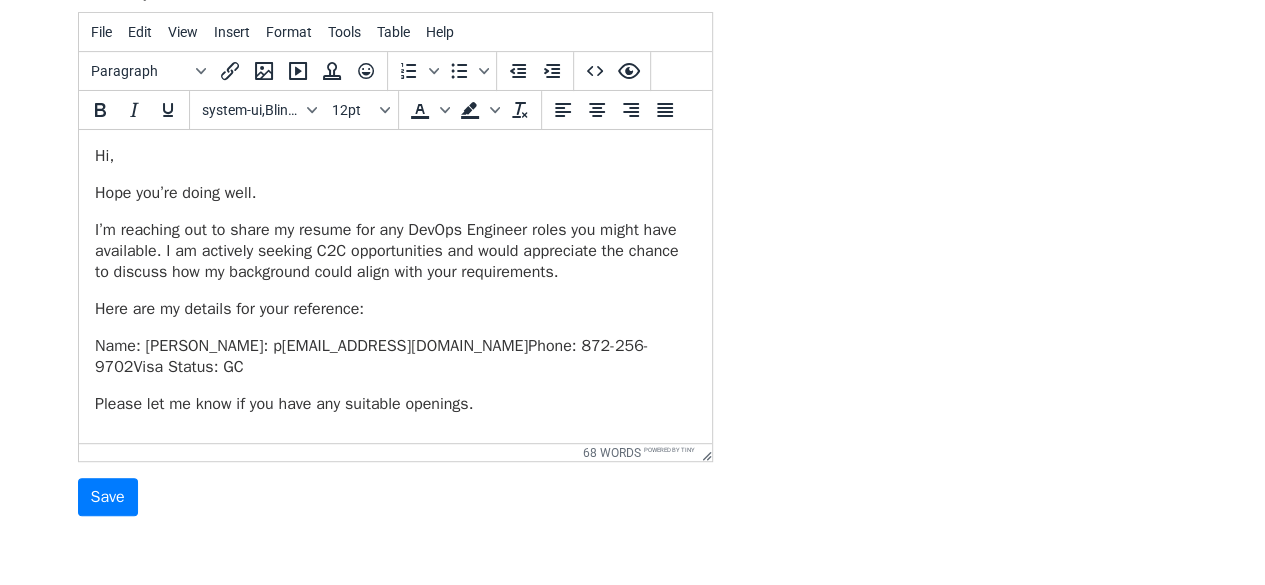 scroll, scrollTop: 0, scrollLeft: 0, axis: both 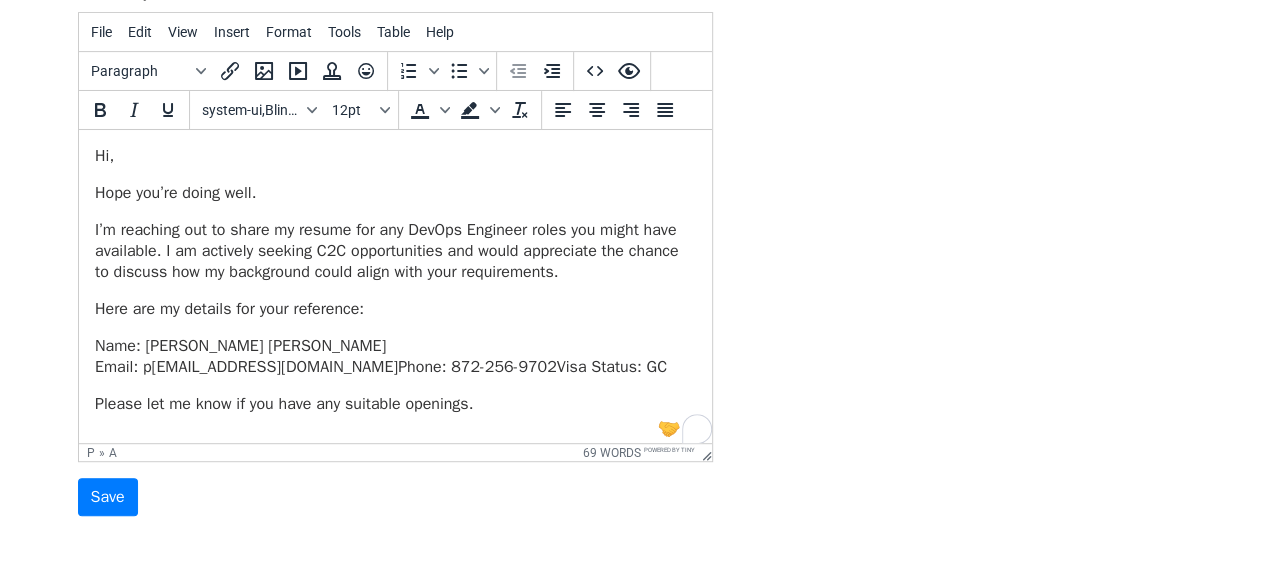 click on "Name: Dinny Sriram Charan Pasupuleti Email: p dinnysriramcharan@gmail.com Phone: 872-256-9702Visa Status: GC" at bounding box center [394, 357] 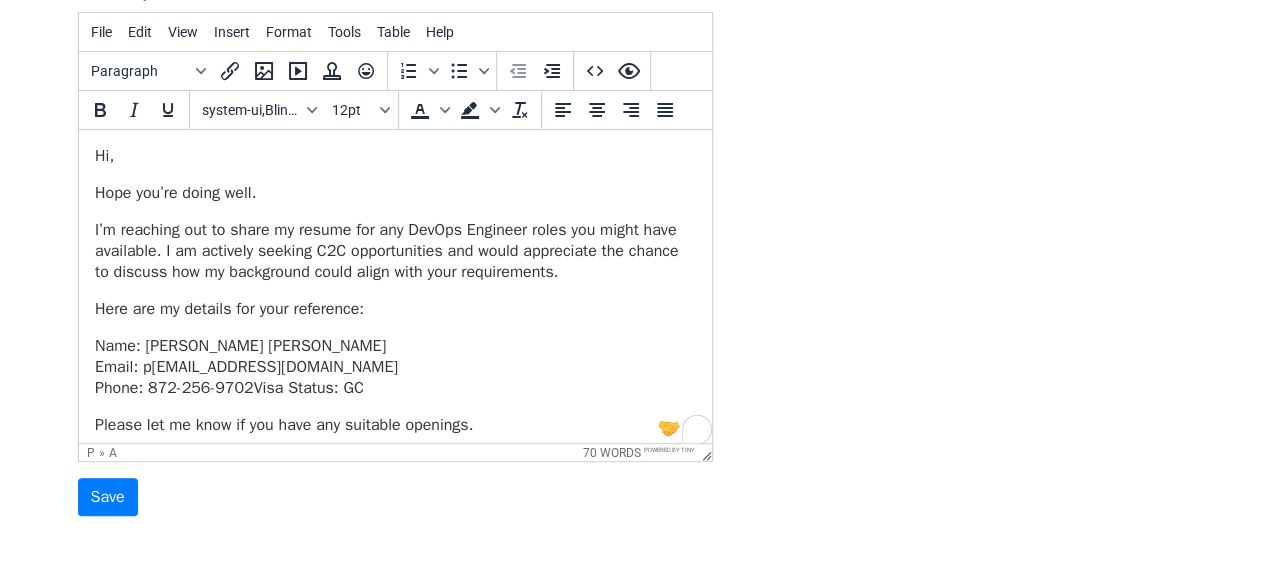 click on "Name: Dinny Sriram Charan Pasupuleti Email: p dinnysriramcharan@gmail.com Phone: 872-256-9702Visa Status: GC" at bounding box center (394, 367) 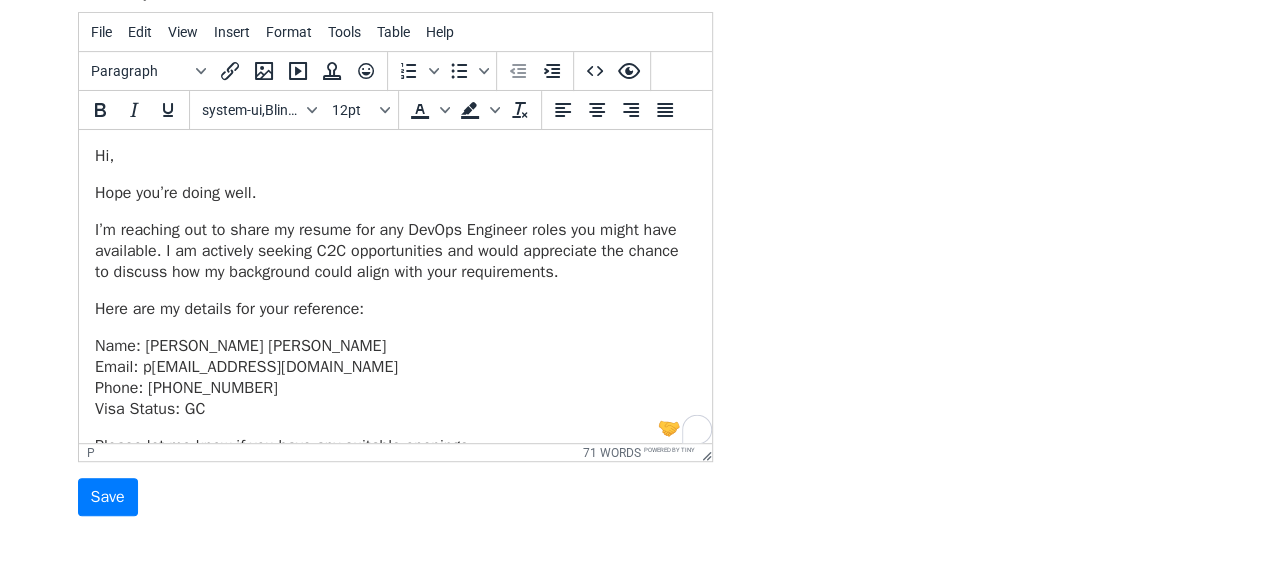 scroll, scrollTop: 28, scrollLeft: 0, axis: vertical 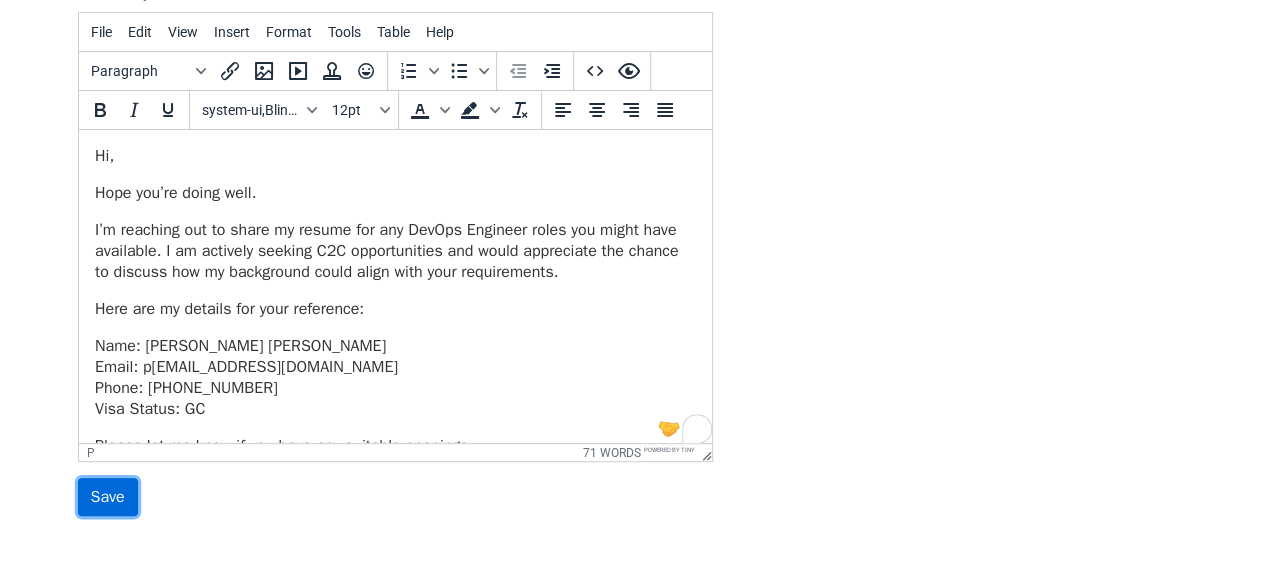 click on "Save" at bounding box center [108, 497] 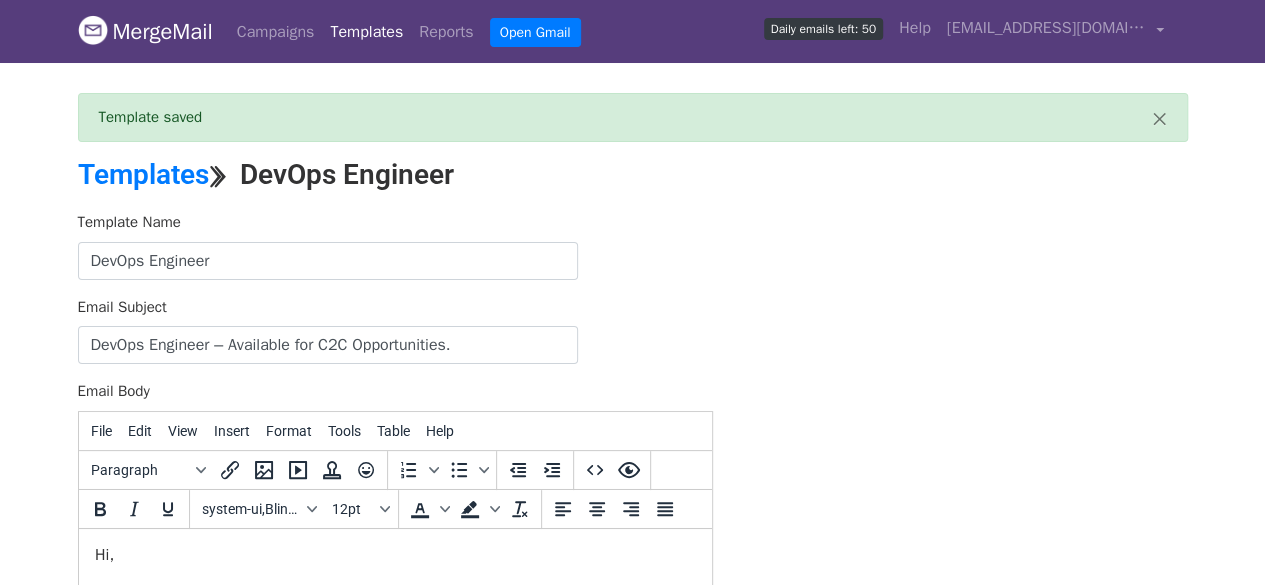 scroll, scrollTop: 0, scrollLeft: 0, axis: both 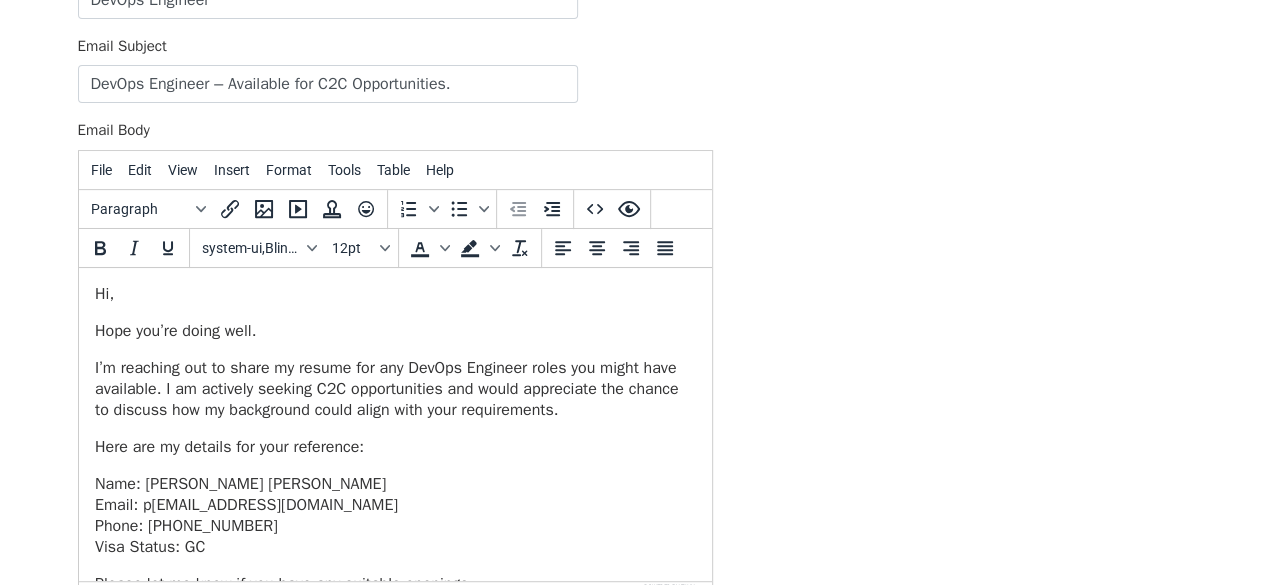 click on "I’m reaching out to share my resume for any DevOps Engineer roles you might have available. I am actively seeking C2C opportunities and would appreciate the chance to discuss how my background could align with your requirements." at bounding box center [394, 388] 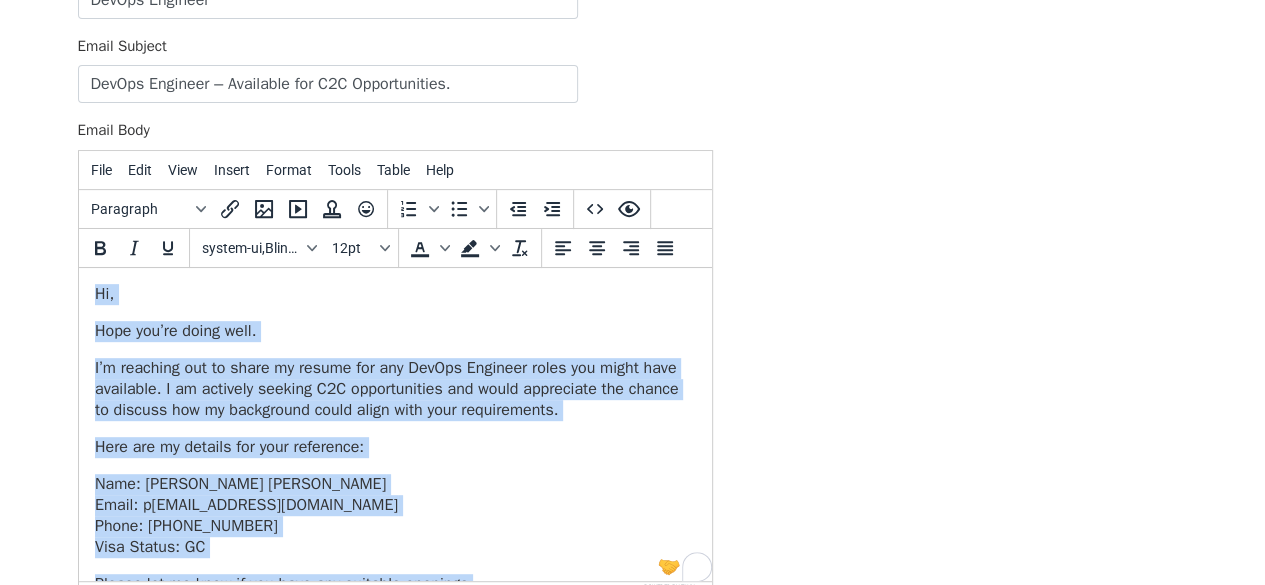 scroll, scrollTop: 28, scrollLeft: 0, axis: vertical 